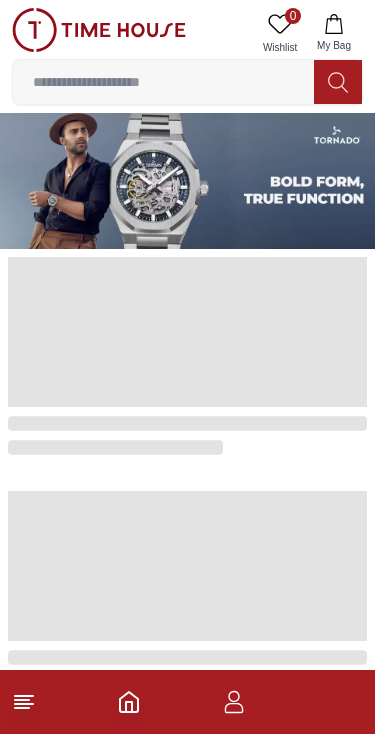 scroll, scrollTop: 0, scrollLeft: 0, axis: both 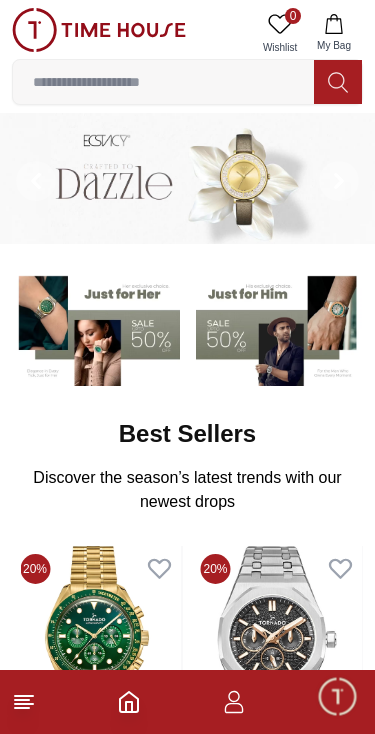 click at bounding box center [280, 327] 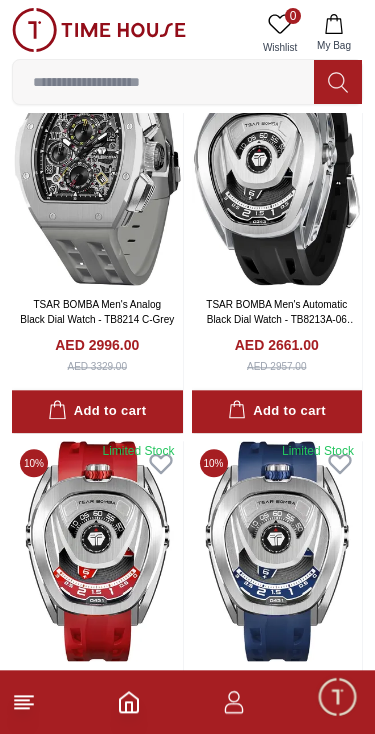 scroll, scrollTop: 0, scrollLeft: 0, axis: both 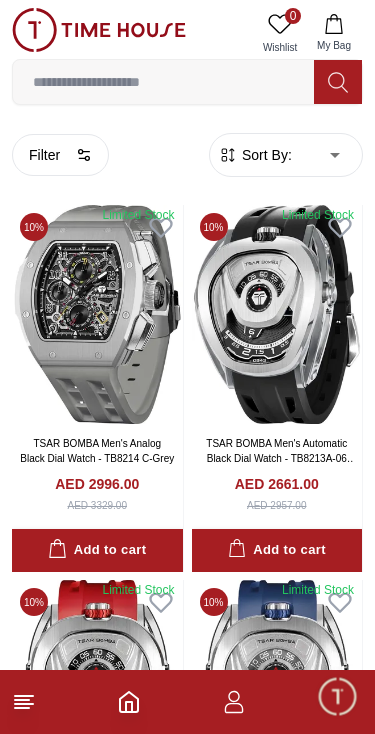 click on "100% Genuine products with International Warranty Shop From UAE | العربية |     Currency    | 0 Wishlist My Bag Help Our Stores My Account 0 Wishlist My Bag Home    Filter By Clear Brands Quantum Lee Cooper Slazenger Kenneth Scott Astro Ecstacy Tornado CASIO CITIZEN GUESS ORIENT Police Ducati CERRUTI 1881 G-Shock Tsar Bomba Ciga Design Color Black Green Blue Red Dark Blue Silver Silver / Black Orange Rose Gold Grey White White / Rose Gold Silver / Silver Dark Blue / Silver Silver / Gold Silver / Rose Gold Black / Black Black / Silver Black / Rose Gold Gold Yellow Brown White / Silver Light Blue Black /Rose Gold Black /Grey Black /Red Black /Black Black / Rose Gold / Black Rose Gold / Black Rose Gold / Black / Black Pink Green /Silver Purple Silver Silver Silver / Blue Green / Green Blue / Black Blue / Blue Titanum Navy Blue Military Green Blue / Silver Champagne White / Gold White / Gold  Black  Ivory Green / Silver Blue  Army Green Camouflage Silver / White / Rose Gold Black / Blue Clasp 1" at bounding box center (187, 11415) 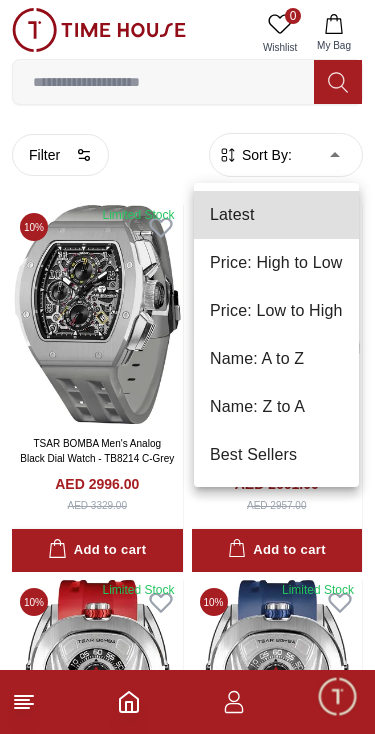 click on "Price: Low to High" at bounding box center (276, 311) 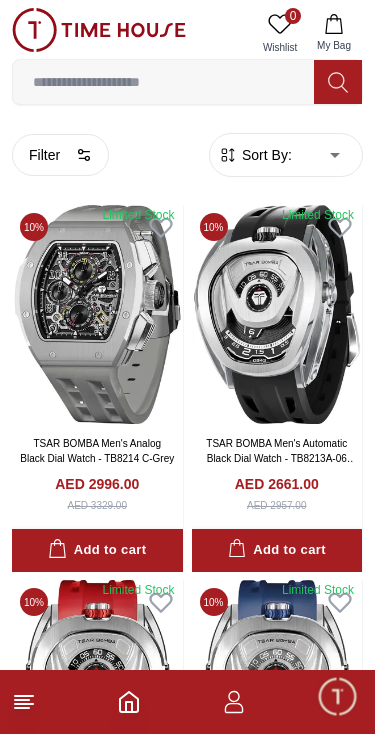 type on "*" 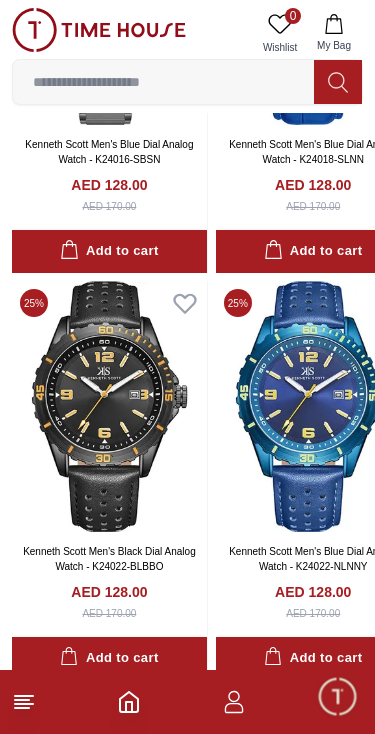 scroll, scrollTop: 6429, scrollLeft: 0, axis: vertical 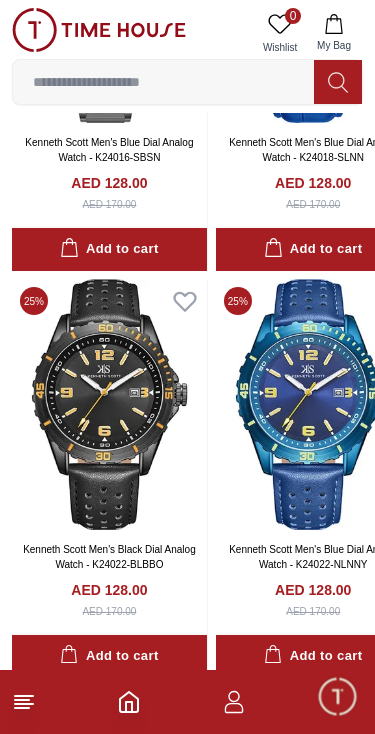 click at bounding box center [109, 404] 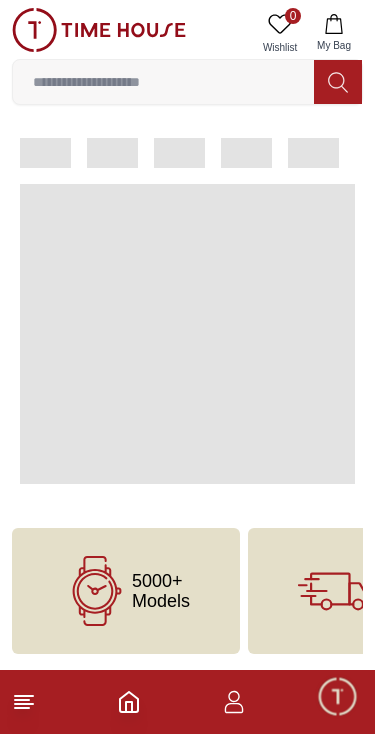 scroll, scrollTop: 0, scrollLeft: 0, axis: both 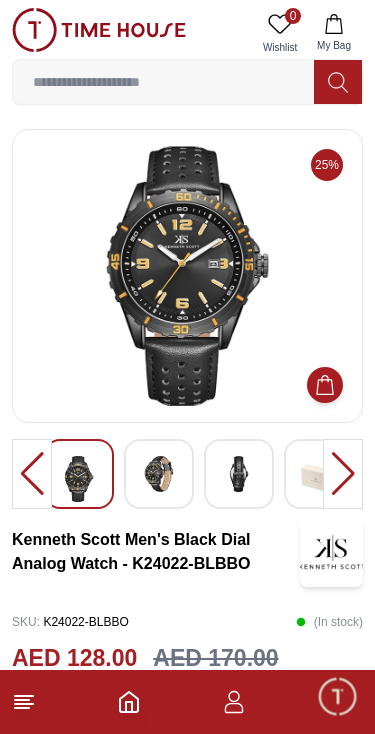 click at bounding box center [343, 474] 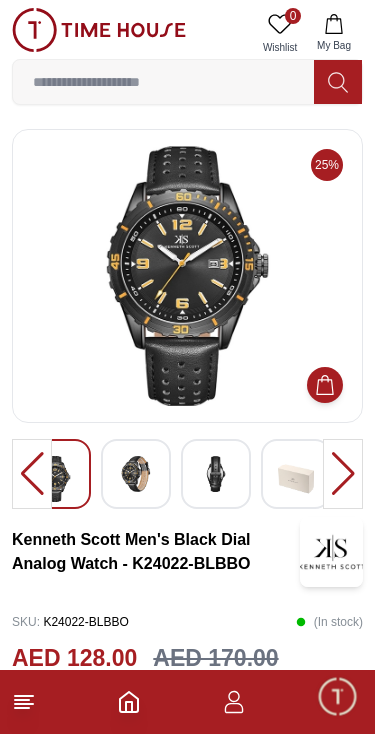 click at bounding box center [343, 474] 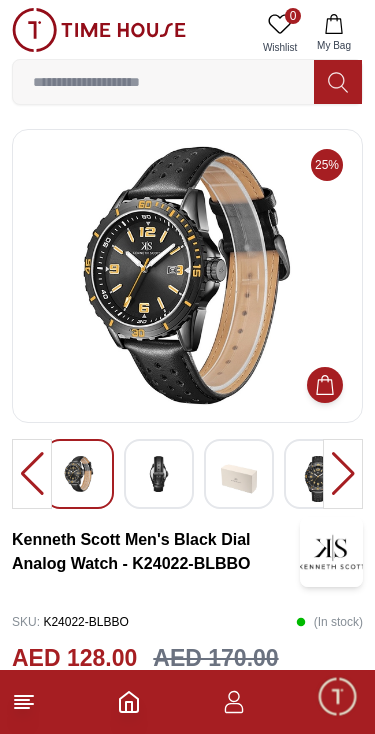 click at bounding box center (239, 479) 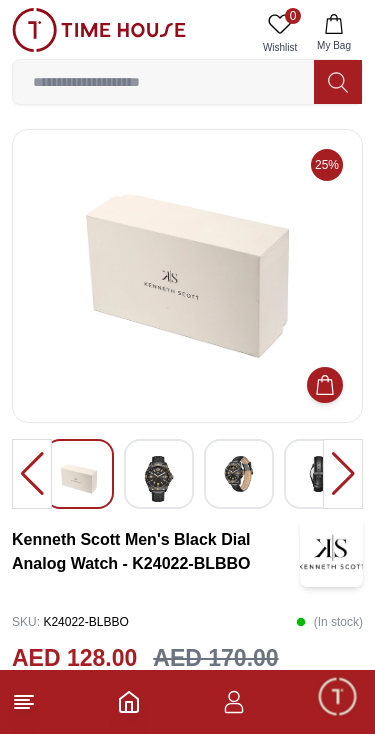 click at bounding box center (239, 474) 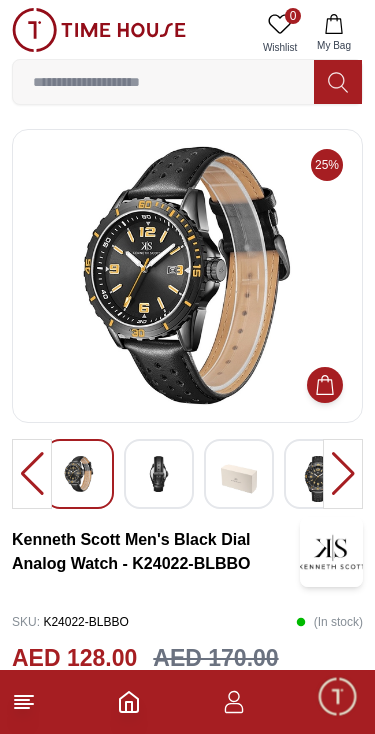 click at bounding box center [319, 479] 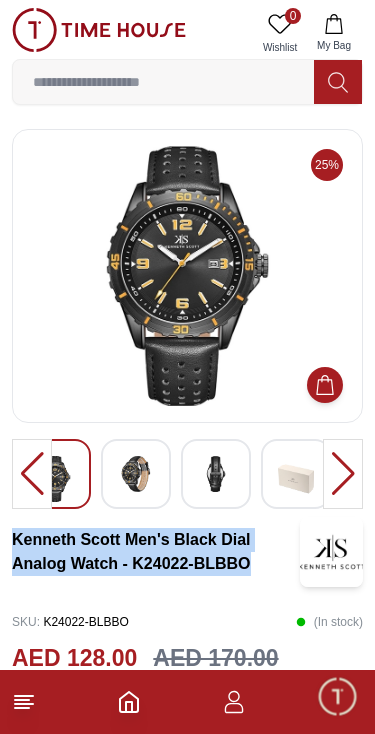 copy on "Kenneth Scott Men's Black Dial Analog Watch - K24022-BLBBO" 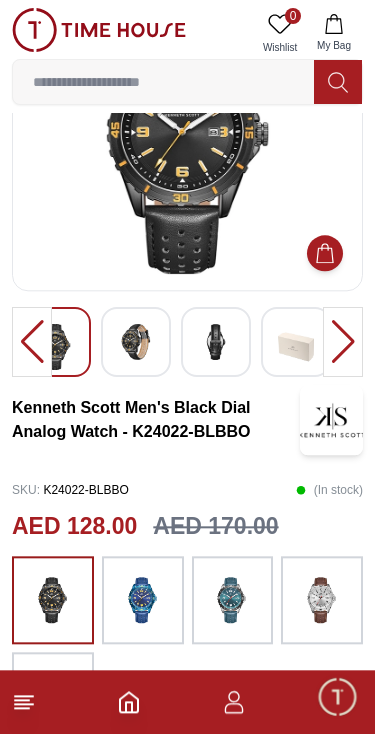 click at bounding box center (322, 600) 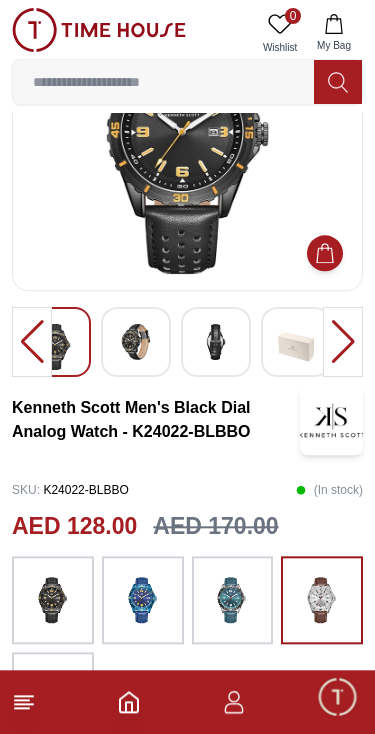 scroll, scrollTop: 132, scrollLeft: 0, axis: vertical 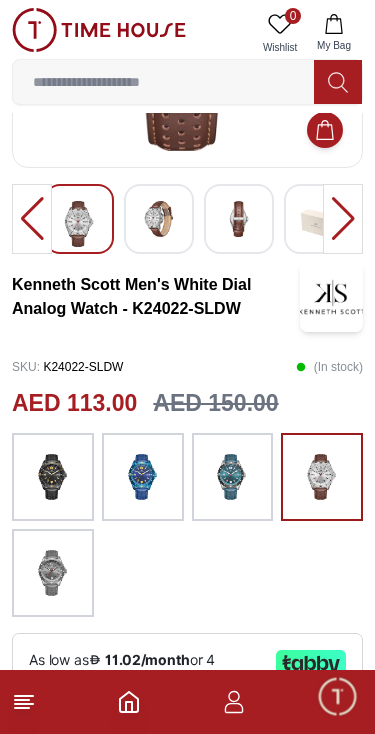 click at bounding box center [232, 477] 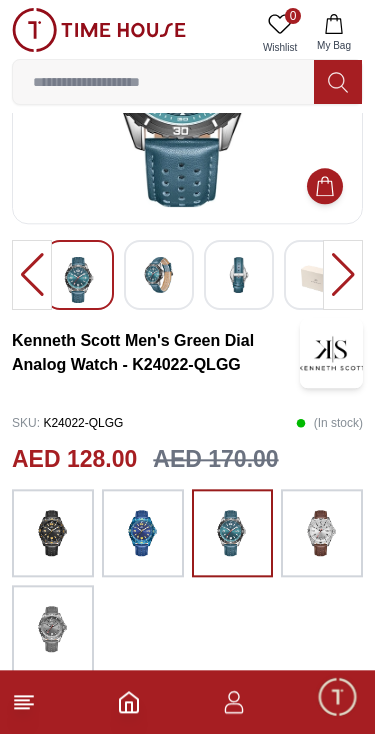 scroll, scrollTop: 195, scrollLeft: 0, axis: vertical 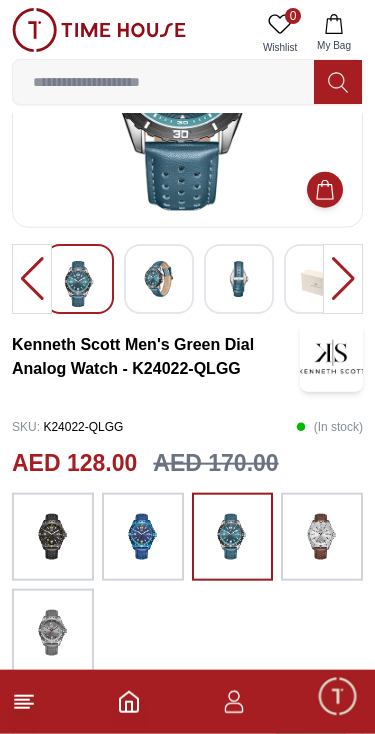 click at bounding box center [53, 633] 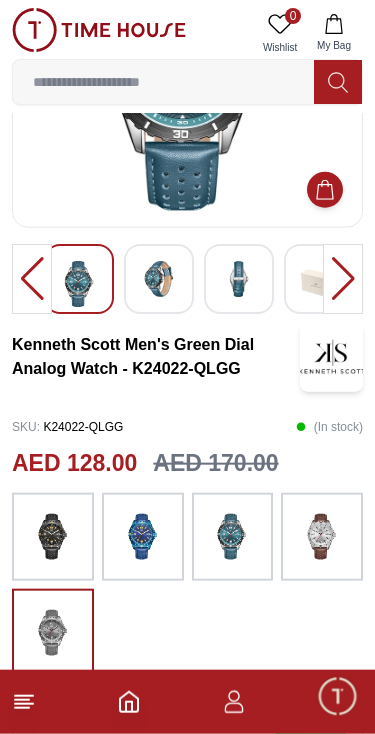 scroll, scrollTop: 196, scrollLeft: 0, axis: vertical 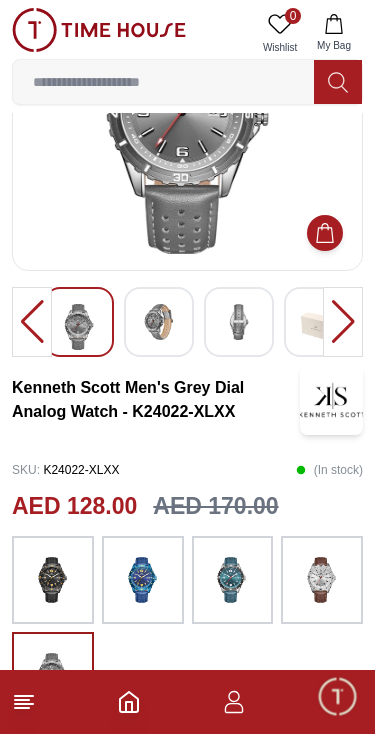 click at bounding box center (53, 580) 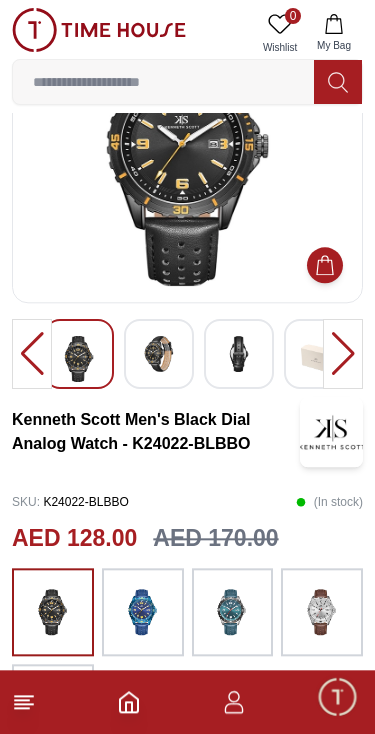 scroll, scrollTop: 0, scrollLeft: 0, axis: both 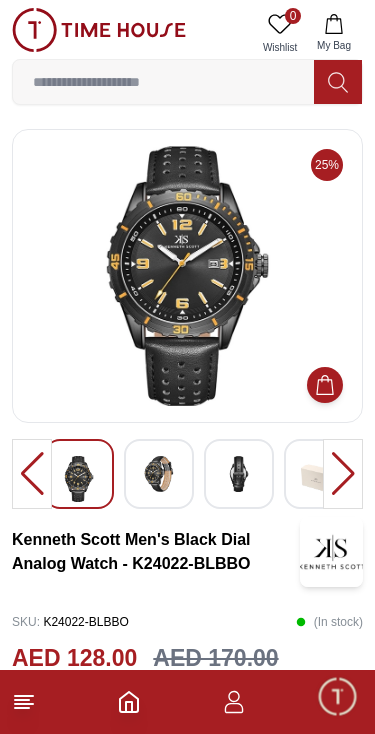 click at bounding box center [337, 696] 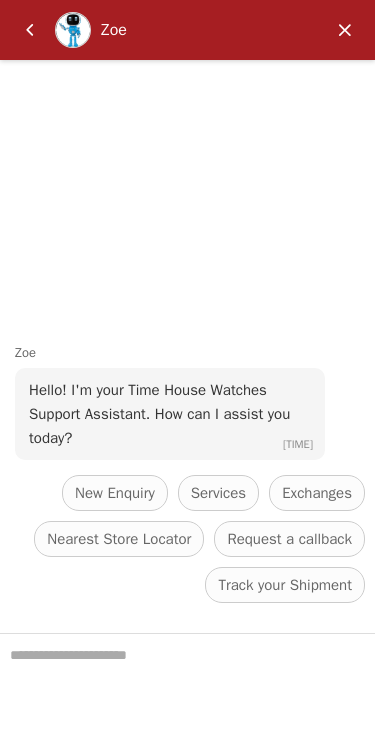 click at bounding box center (345, 30) 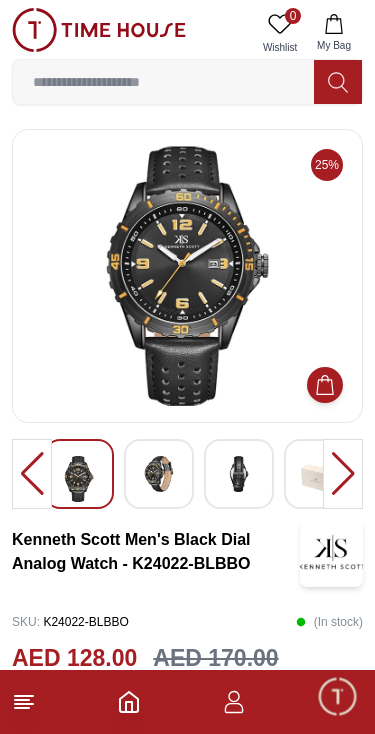 click 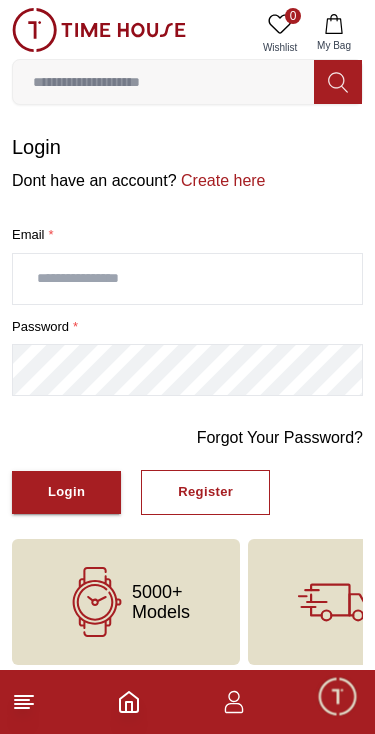 click on "Register" at bounding box center [205, 492] 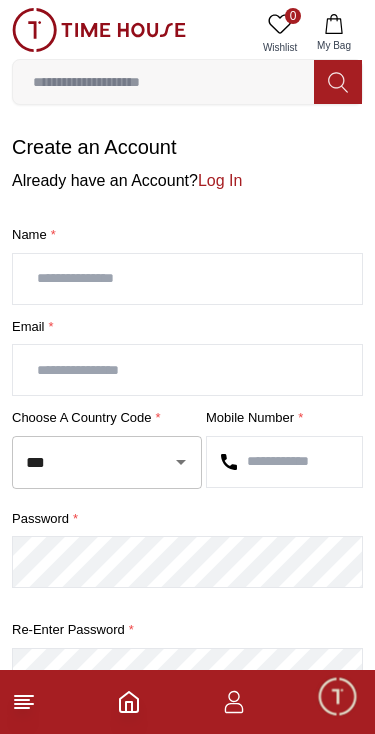 click at bounding box center [187, 279] 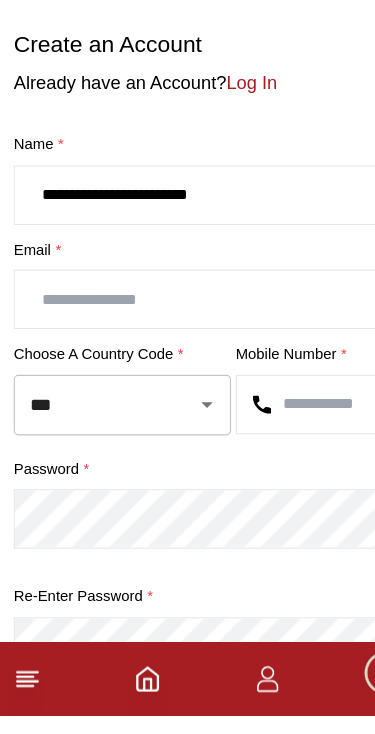 type on "**********" 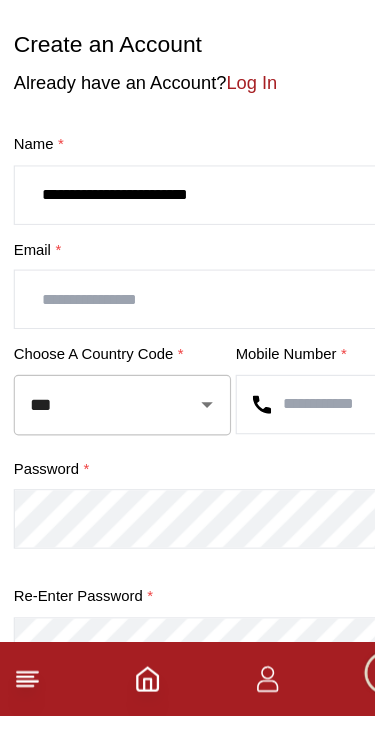 click at bounding box center (187, 370) 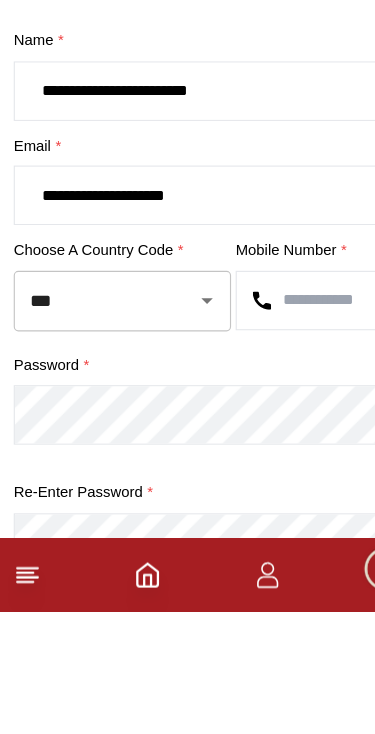 click 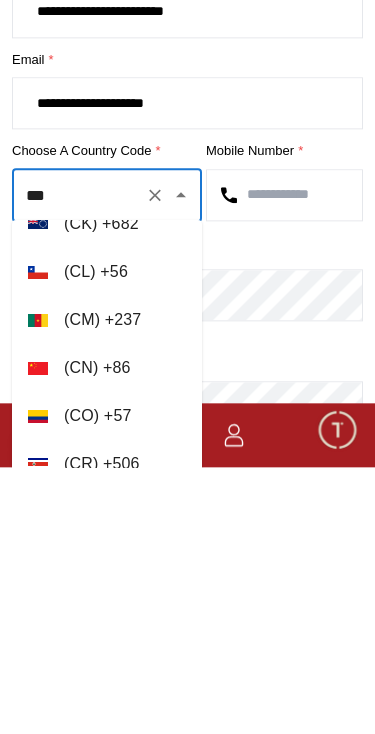 click 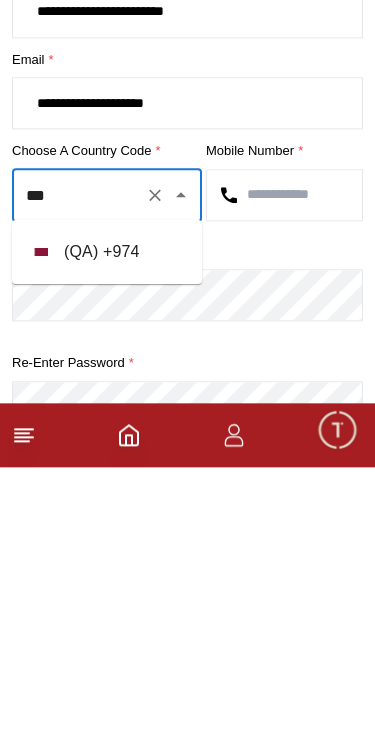 scroll, scrollTop: 0, scrollLeft: 0, axis: both 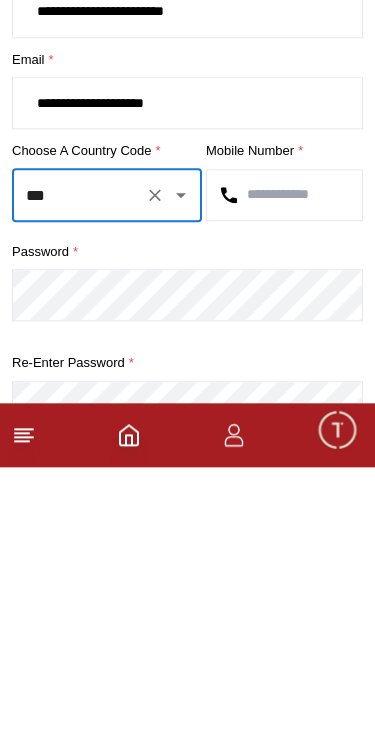 type on "***" 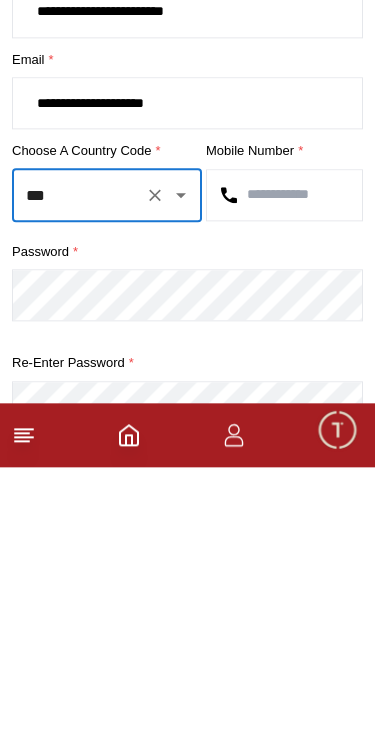 click at bounding box center [284, 462] 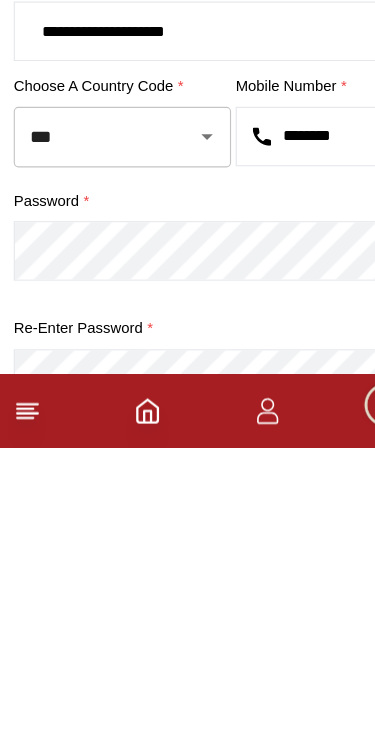 type on "********" 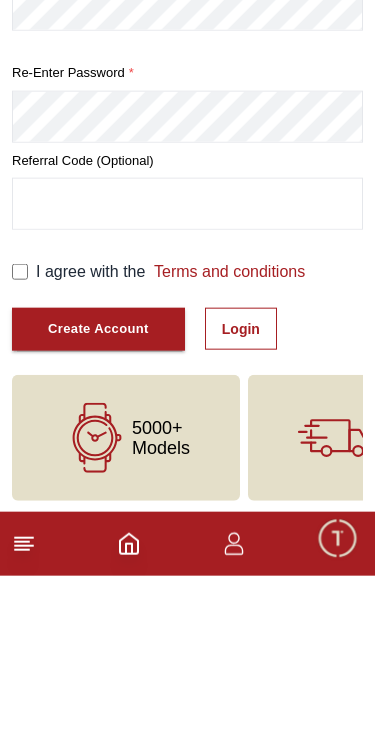 scroll, scrollTop: 400, scrollLeft: 0, axis: vertical 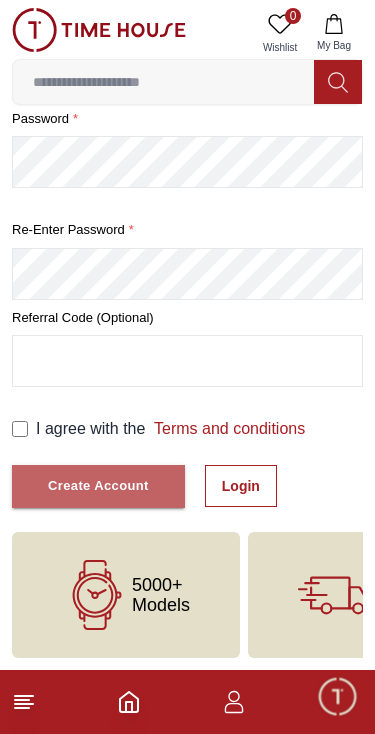 click on "Create Account" at bounding box center [98, 486] 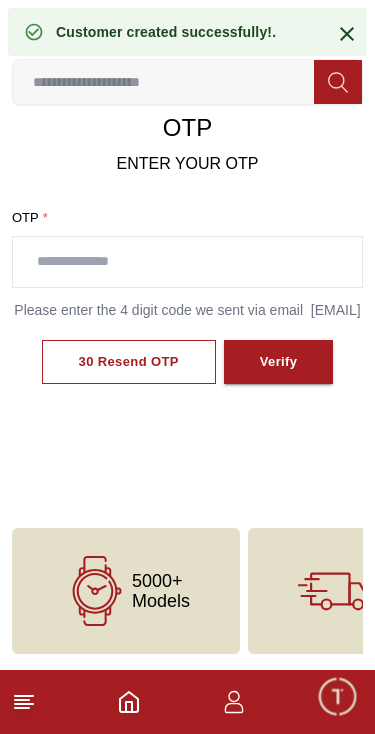 scroll, scrollTop: 0, scrollLeft: 0, axis: both 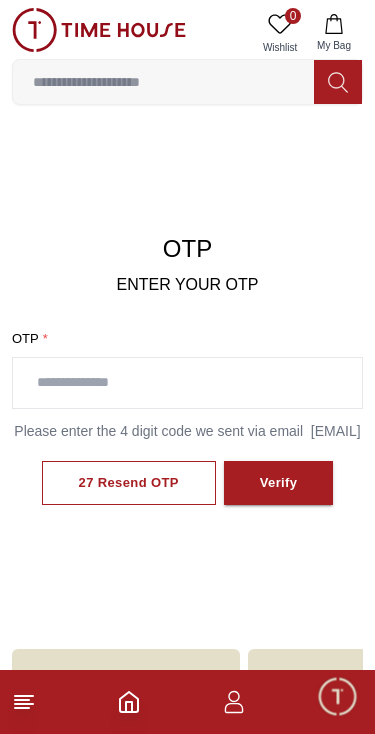 click at bounding box center [187, 383] 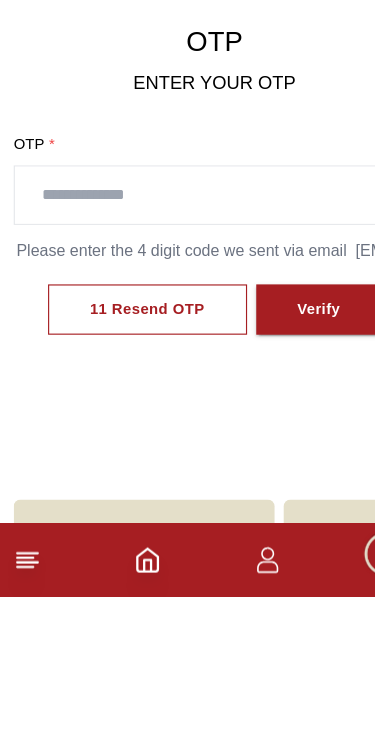 scroll, scrollTop: 120, scrollLeft: 0, axis: vertical 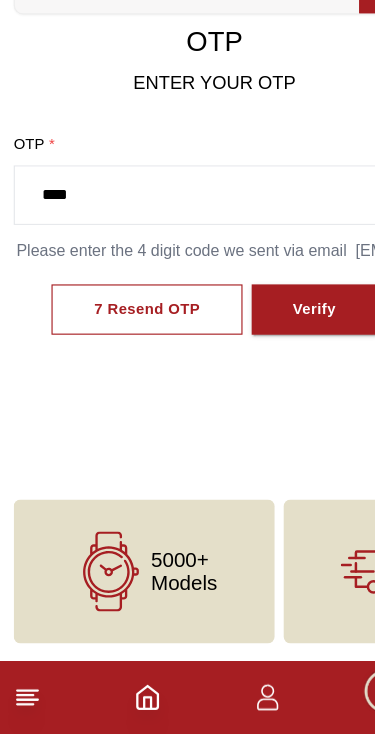 type on "****" 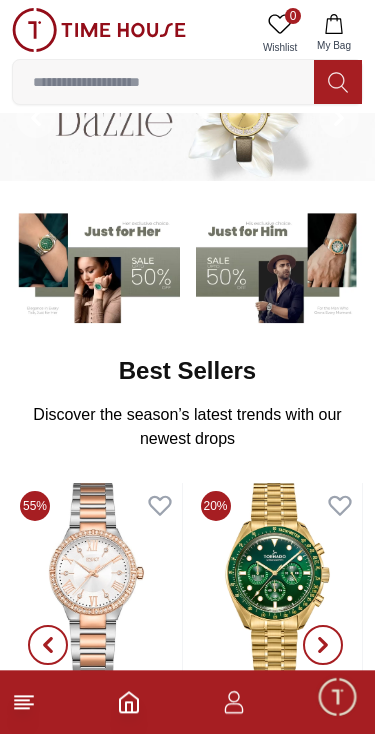 scroll, scrollTop: 63, scrollLeft: 0, axis: vertical 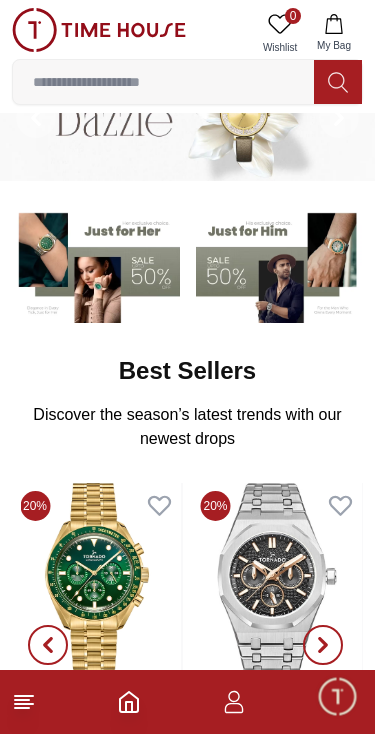 click 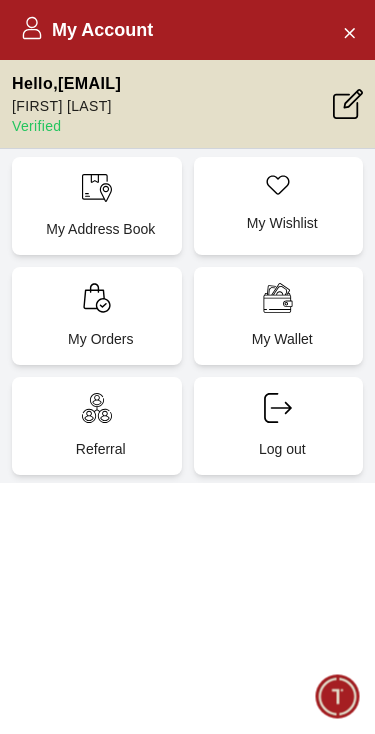scroll, scrollTop: 0, scrollLeft: 0, axis: both 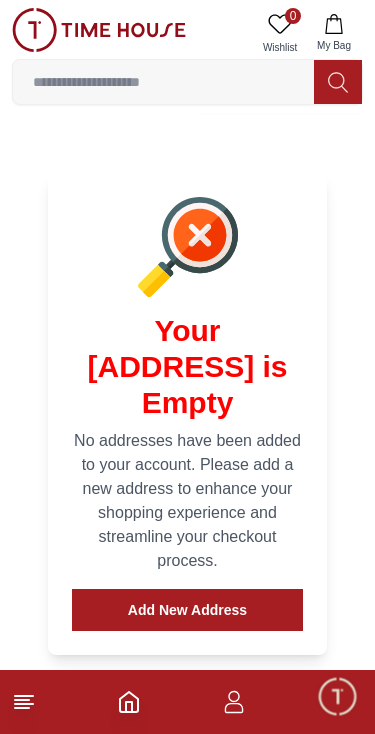 click on "Add New Address" at bounding box center [187, 610] 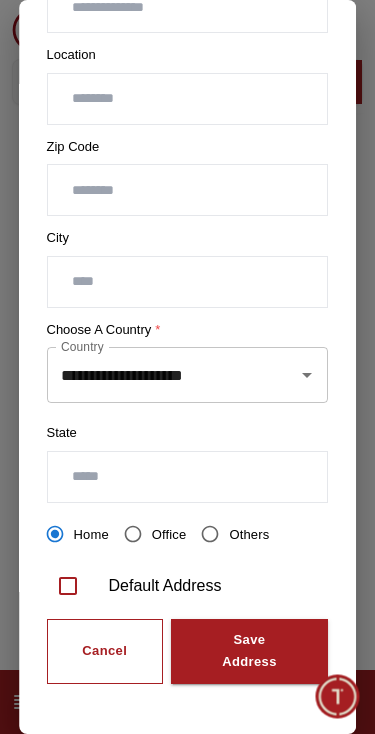 scroll, scrollTop: 425, scrollLeft: 0, axis: vertical 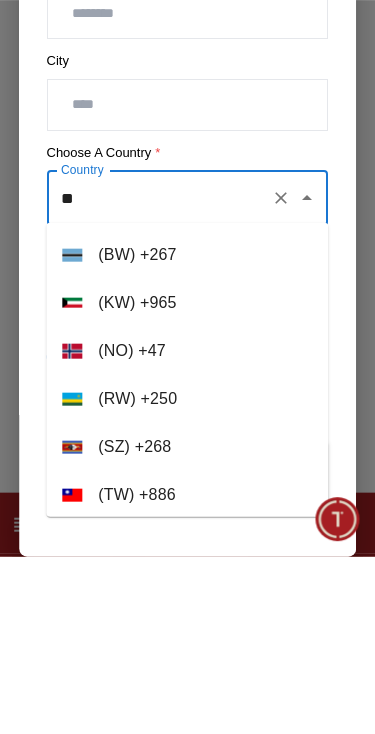 type on "*" 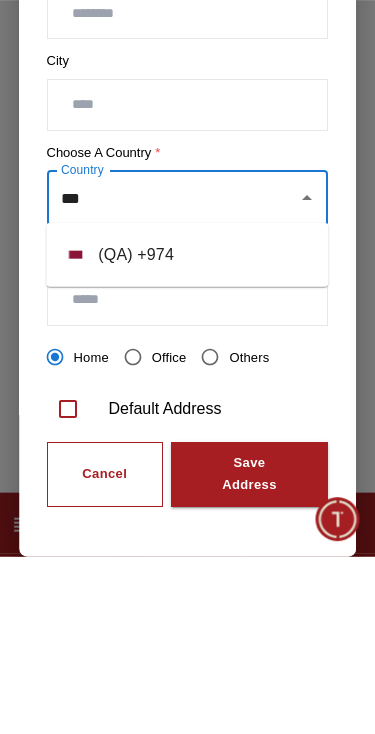 click on "( QA ) + 974" at bounding box center (187, 432) 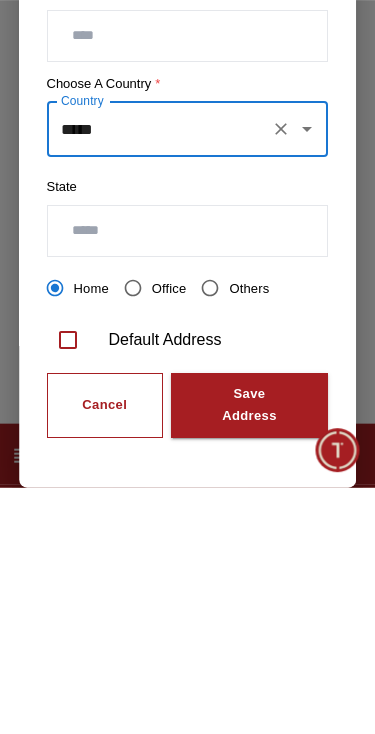 click at bounding box center (188, 477) 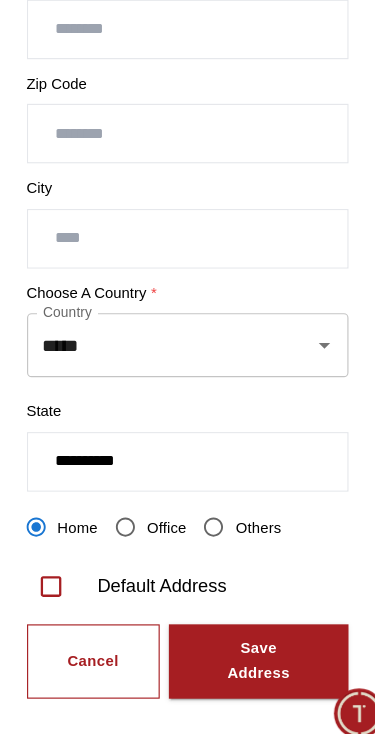 type on "*********" 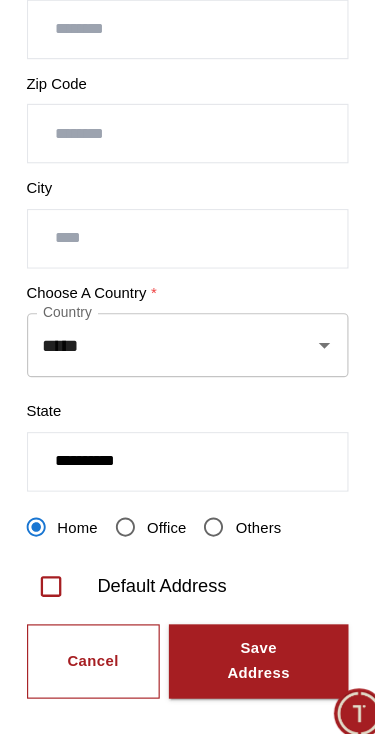 click at bounding box center (188, 282) 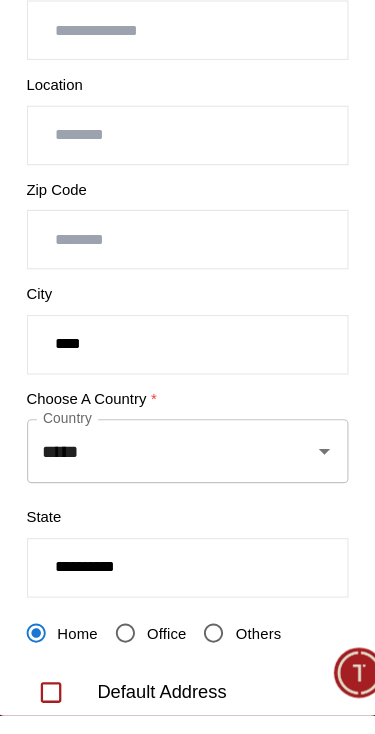 scroll, scrollTop: 280, scrollLeft: 0, axis: vertical 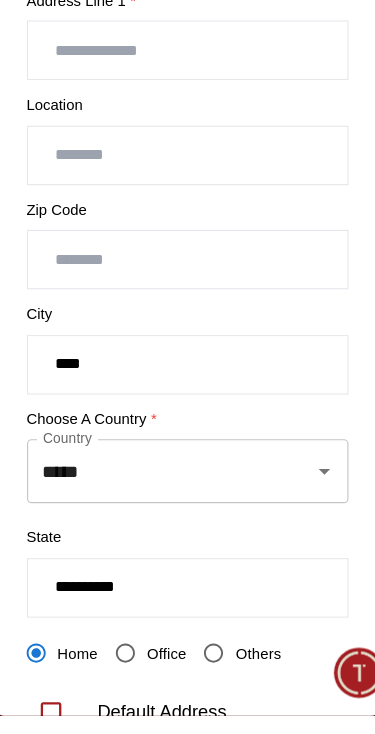 type on "****" 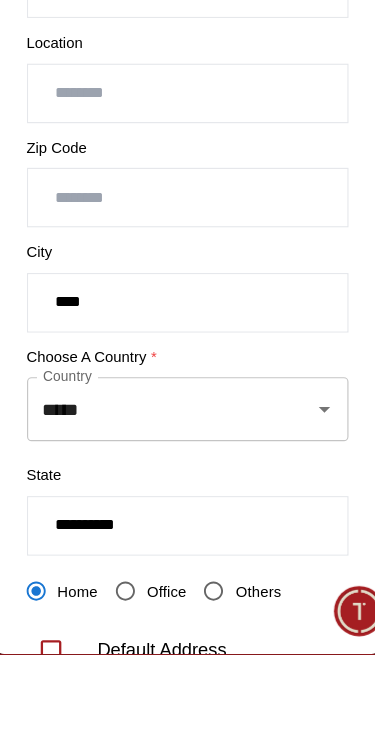 type on "***" 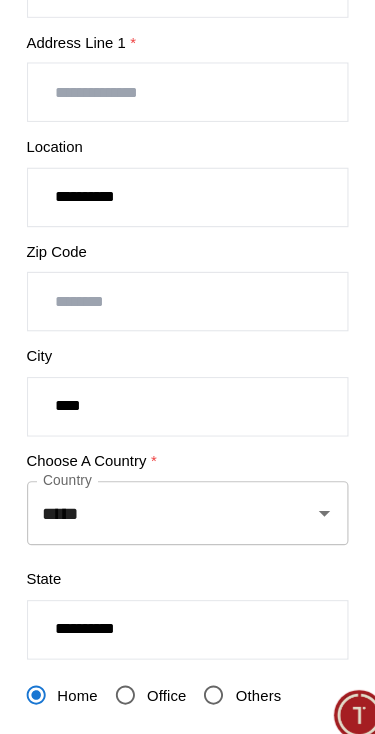 type on "*********" 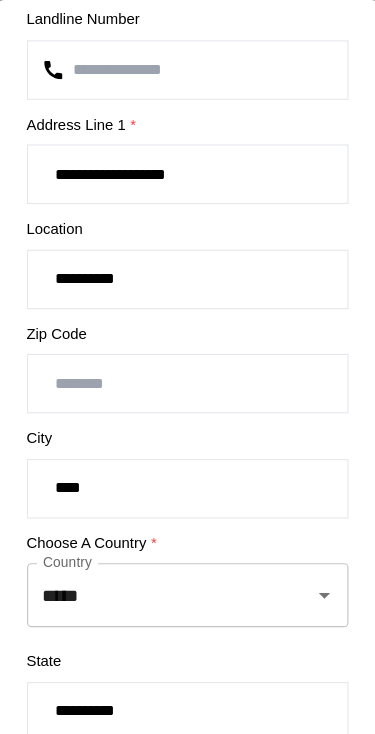 type on "**********" 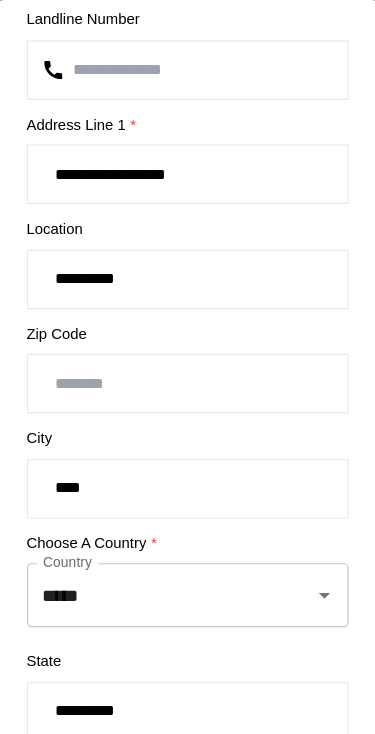 click at bounding box center [188, 61] 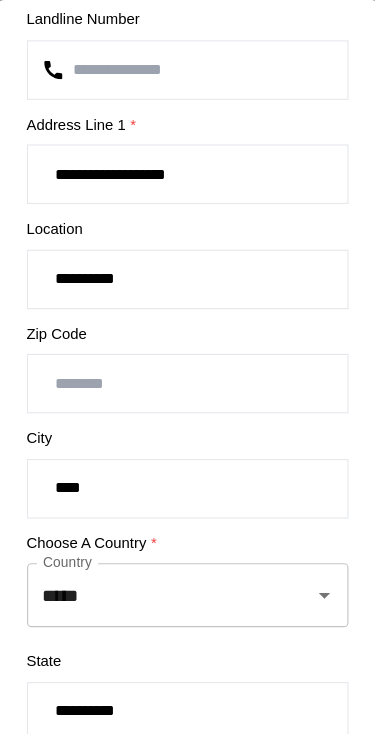 scroll, scrollTop: 0, scrollLeft: 0, axis: both 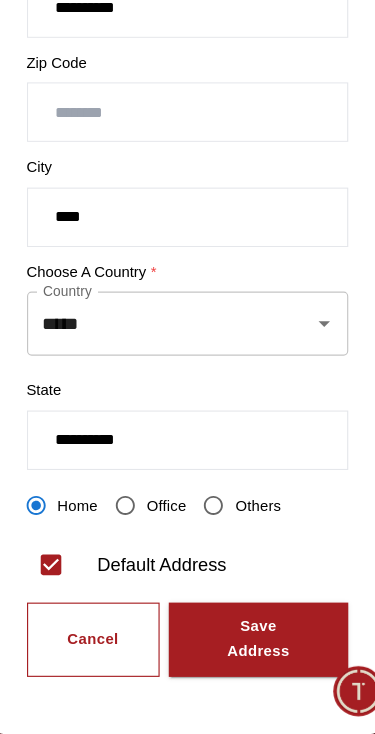 click on "Save Address" at bounding box center [249, 652] 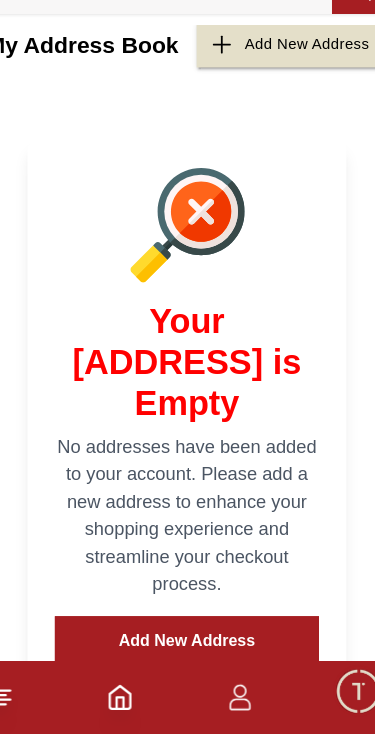 scroll, scrollTop: 0, scrollLeft: 0, axis: both 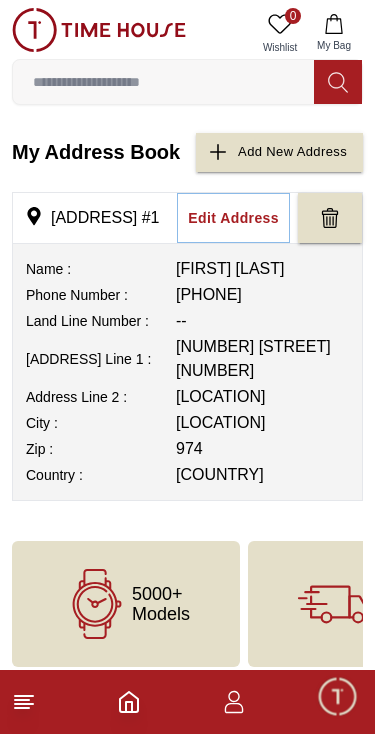 click 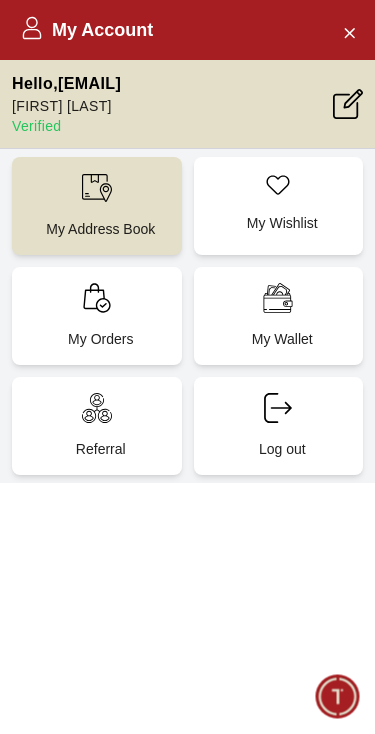 click 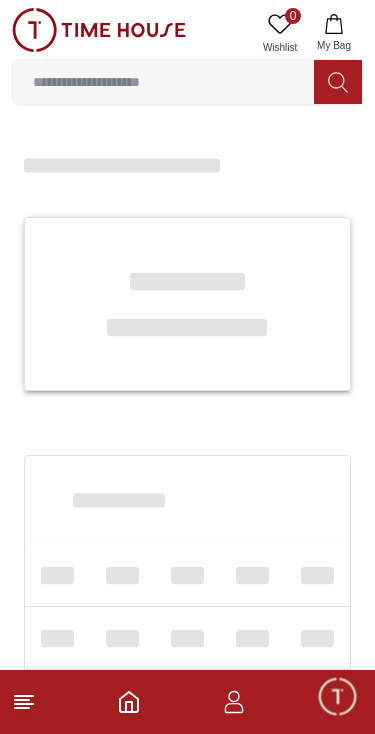 scroll, scrollTop: 0, scrollLeft: 0, axis: both 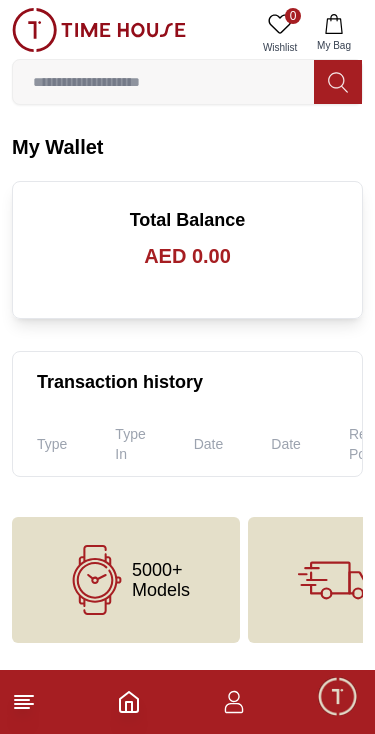 click on "AED 0.00" at bounding box center [187, 256] 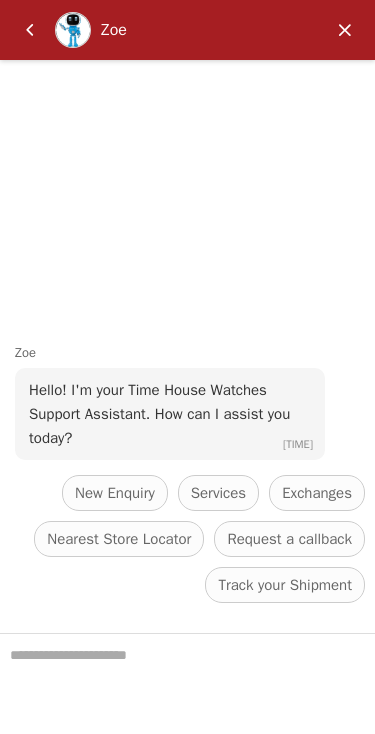 click at bounding box center [345, 30] 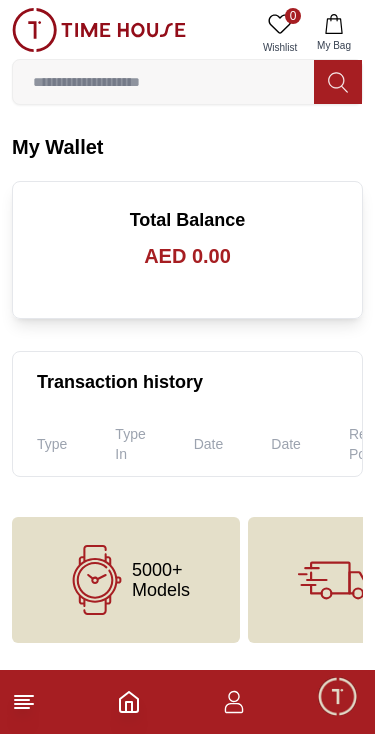 click 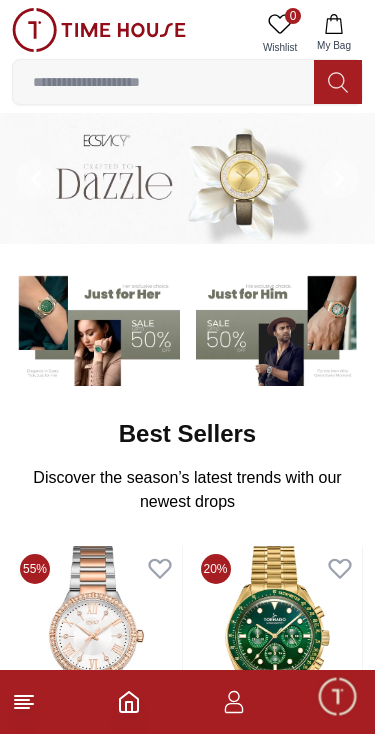click 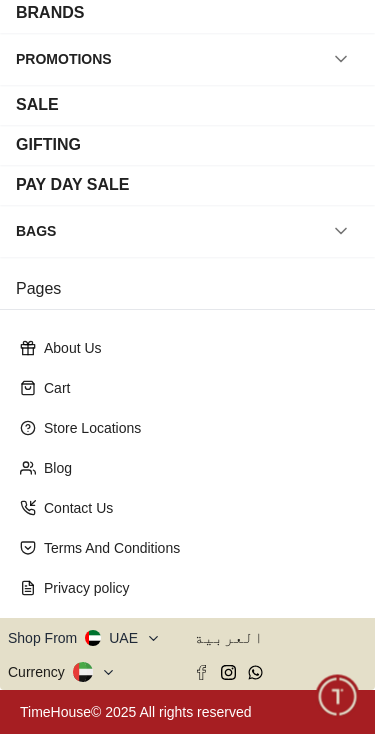 scroll, scrollTop: 291, scrollLeft: 0, axis: vertical 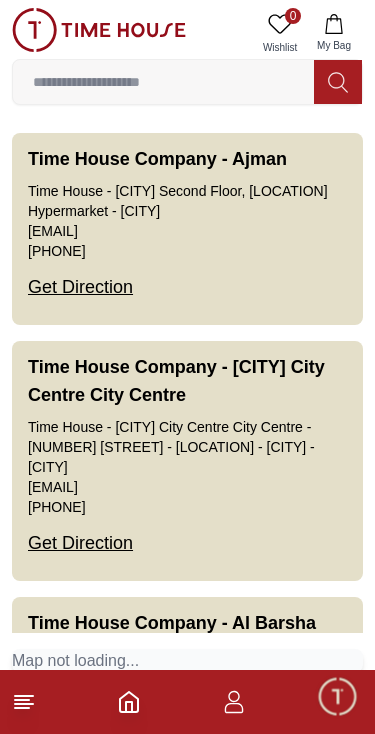 click 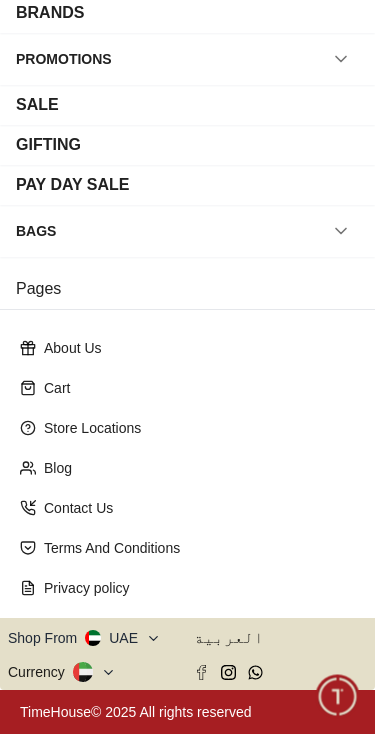 scroll, scrollTop: 291, scrollLeft: 0, axis: vertical 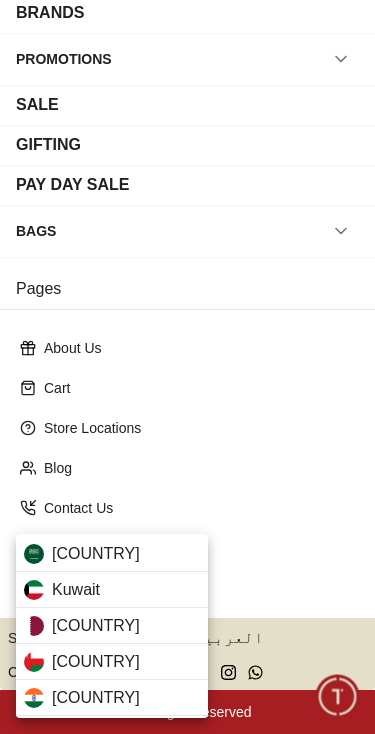 click on "[COUNTRY]" at bounding box center [112, 626] 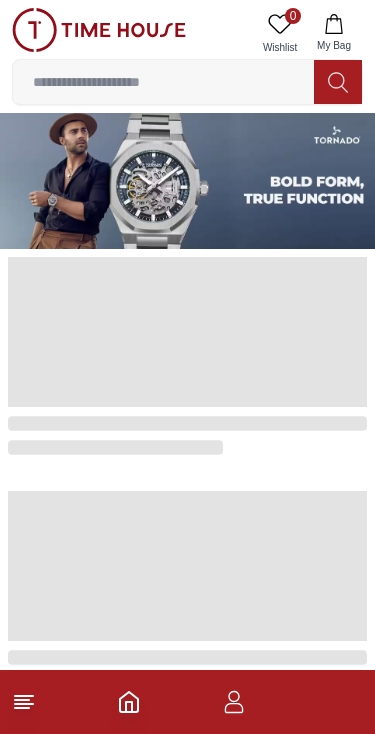 scroll, scrollTop: 0, scrollLeft: 0, axis: both 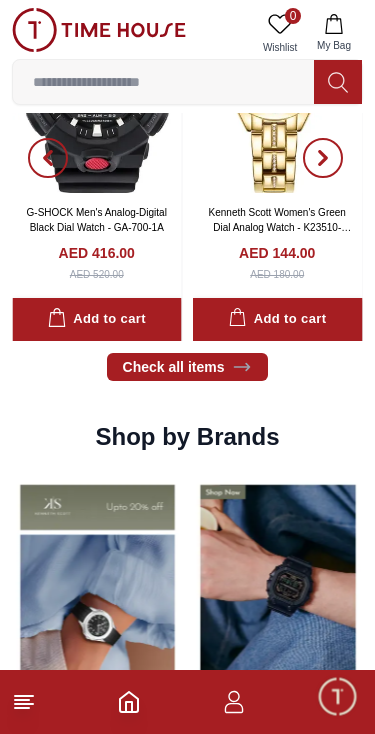 click 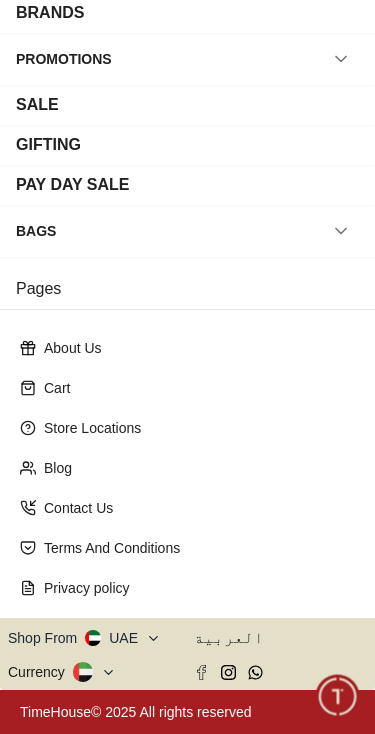 scroll, scrollTop: 291, scrollLeft: 0, axis: vertical 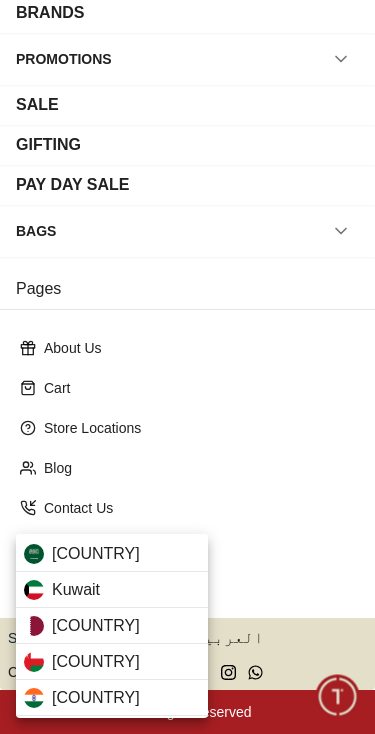 click on "[COUNTRY]" at bounding box center [112, 626] 